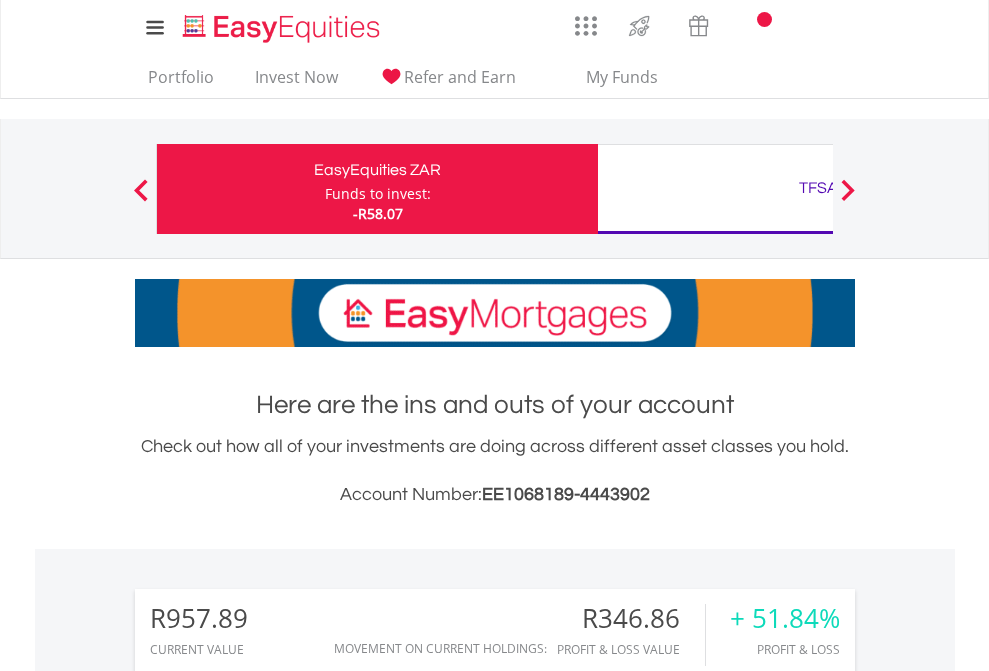 scroll, scrollTop: 0, scrollLeft: 0, axis: both 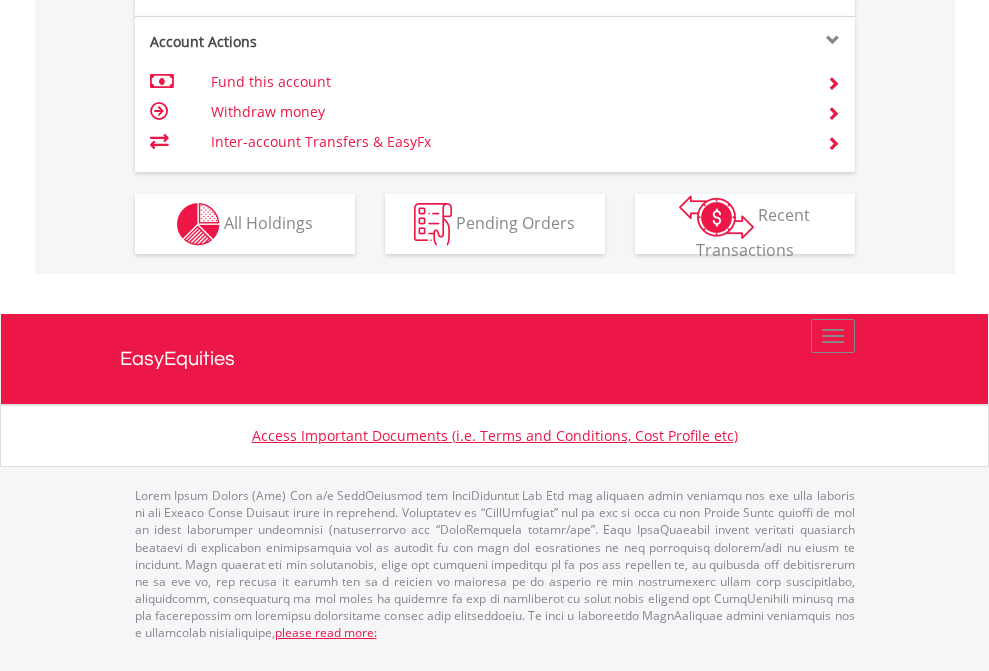click on "Investment types" at bounding box center (706, -337) 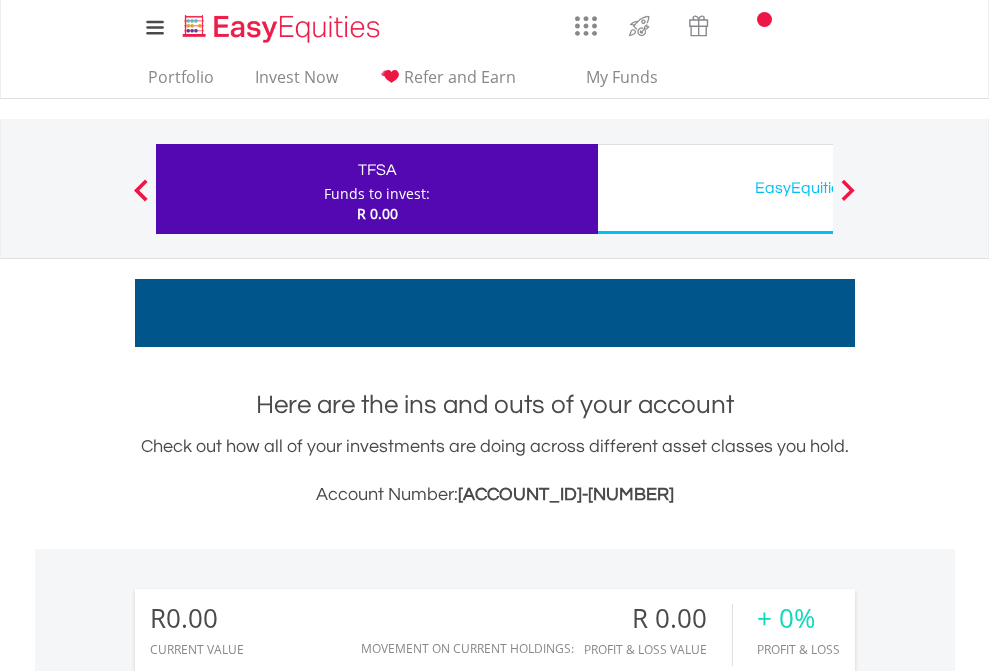 scroll, scrollTop: 0, scrollLeft: 0, axis: both 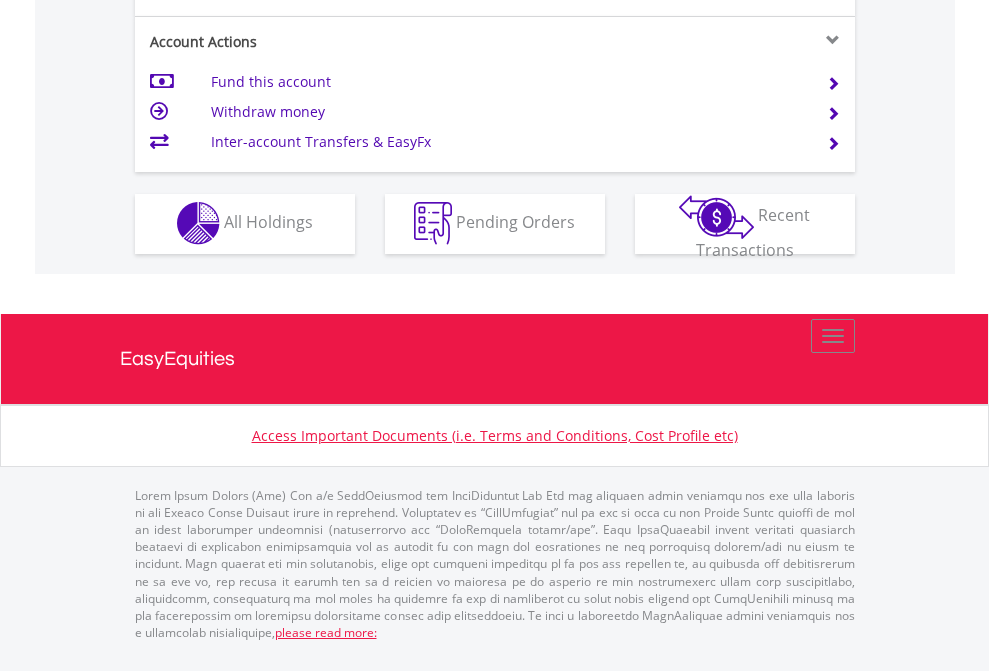 click on "Investment types" at bounding box center (706, -353) 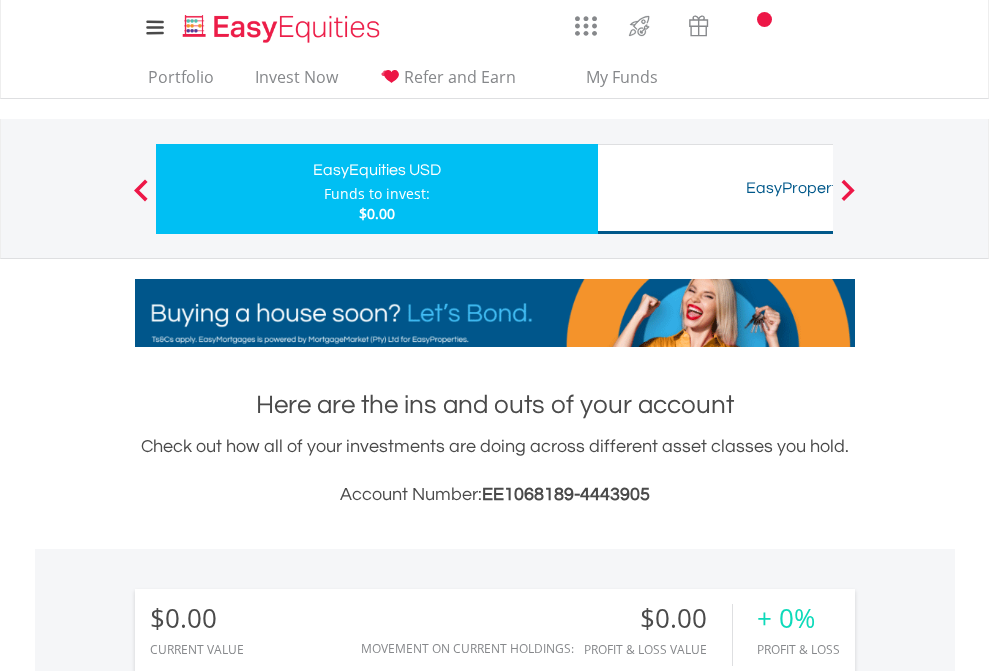 scroll, scrollTop: 0, scrollLeft: 0, axis: both 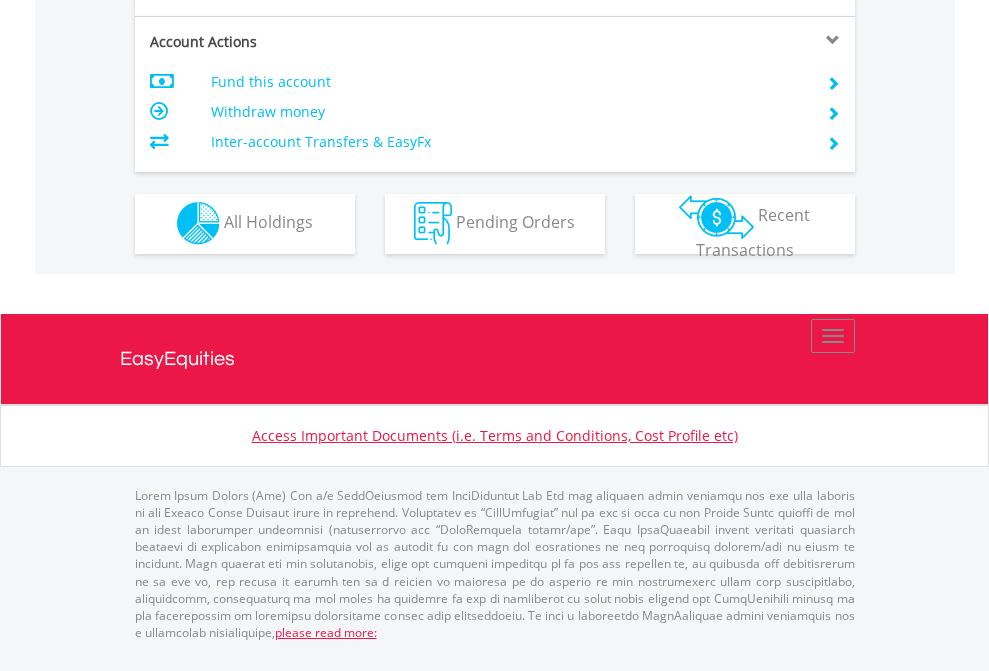click on "Investment types" at bounding box center (706, -353) 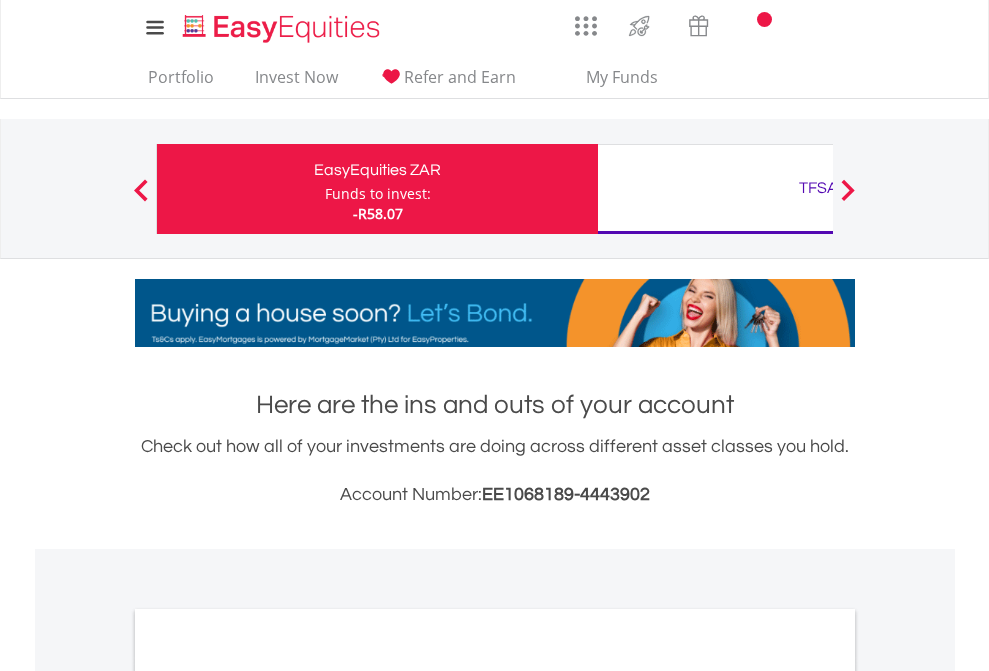 scroll, scrollTop: 1202, scrollLeft: 0, axis: vertical 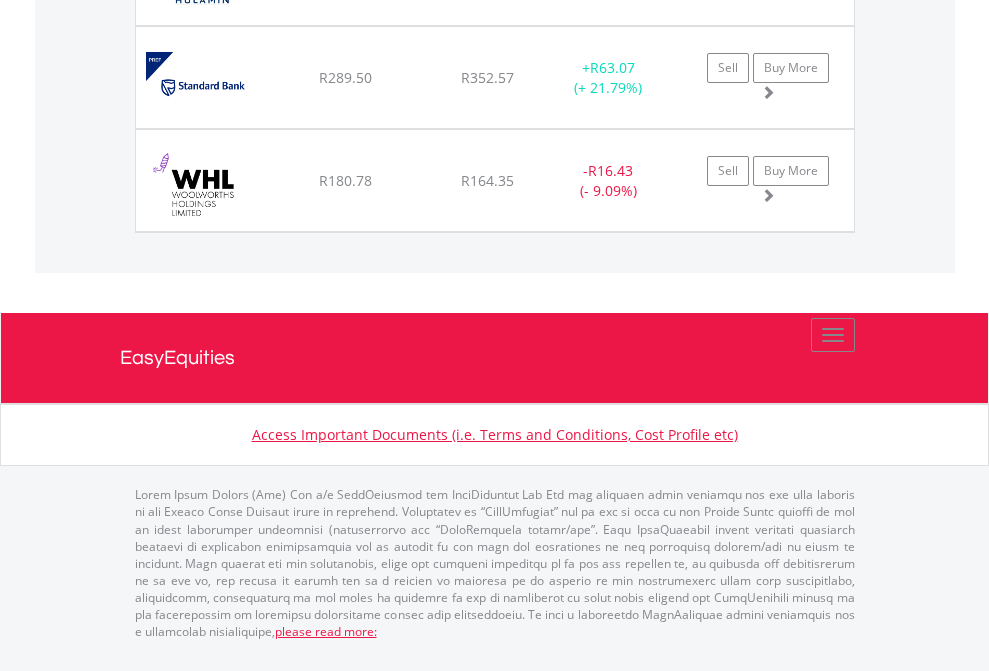 click on "TFSA" at bounding box center [818, -1728] 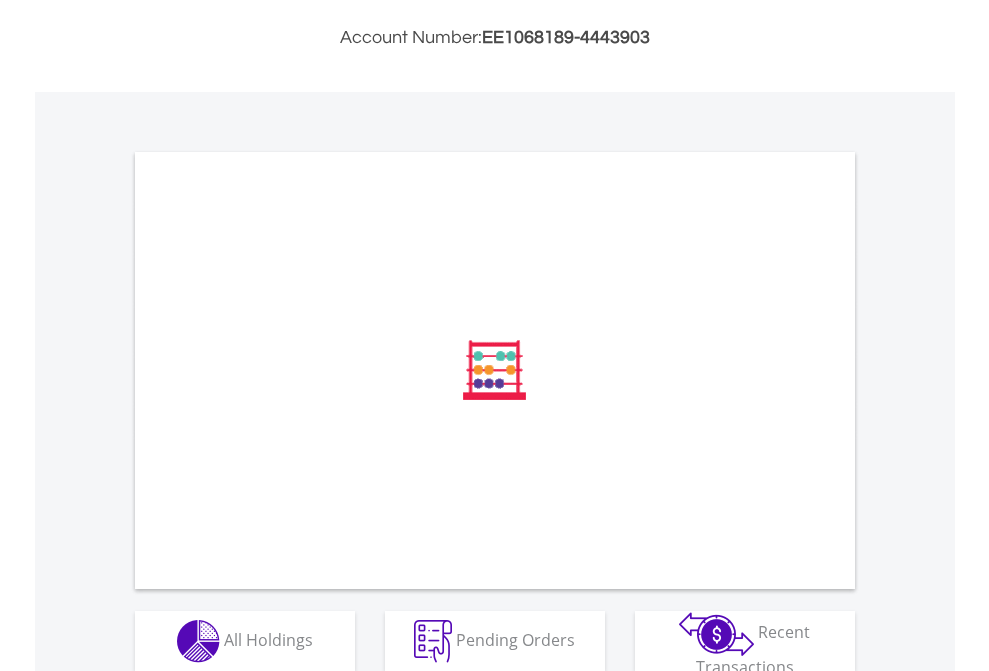 click on "All Holdings" at bounding box center [268, 639] 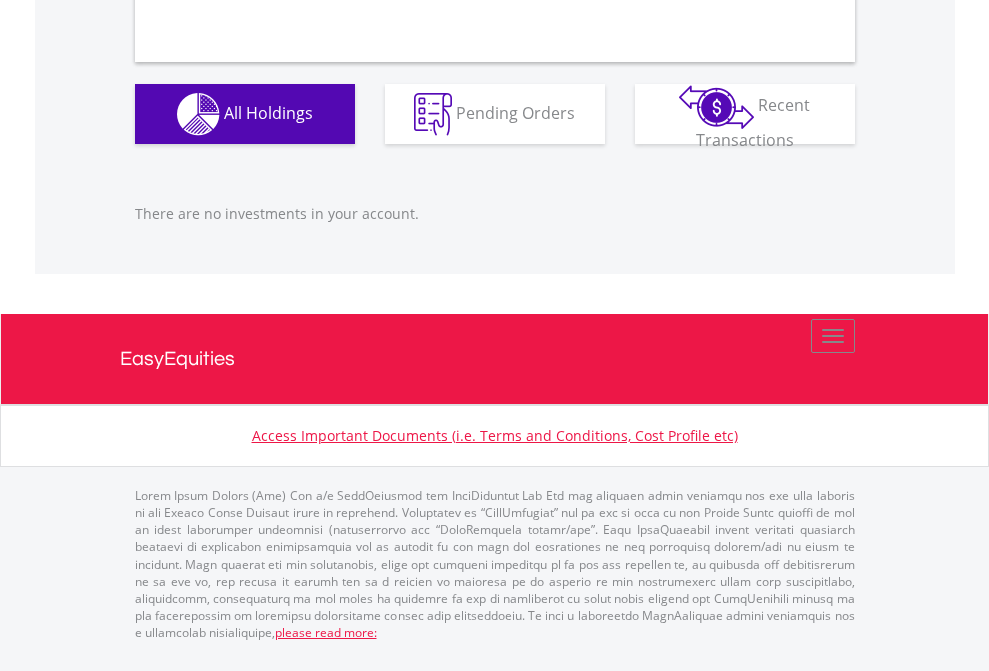 scroll, scrollTop: 1980, scrollLeft: 0, axis: vertical 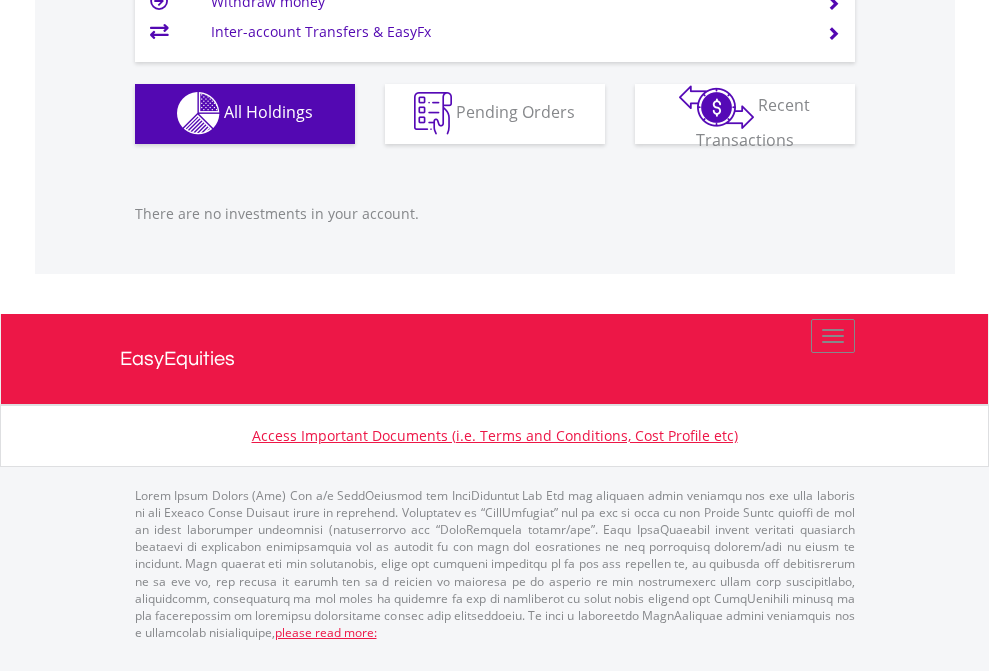 click on "EasyEquities USD" at bounding box center (818, -1142) 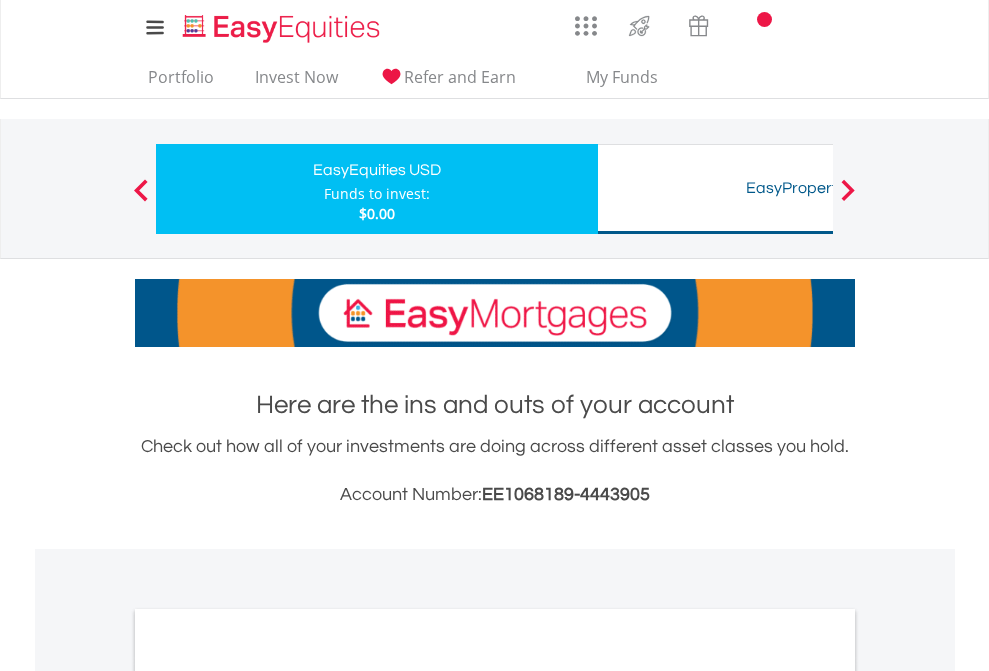 scroll, scrollTop: 1202, scrollLeft: 0, axis: vertical 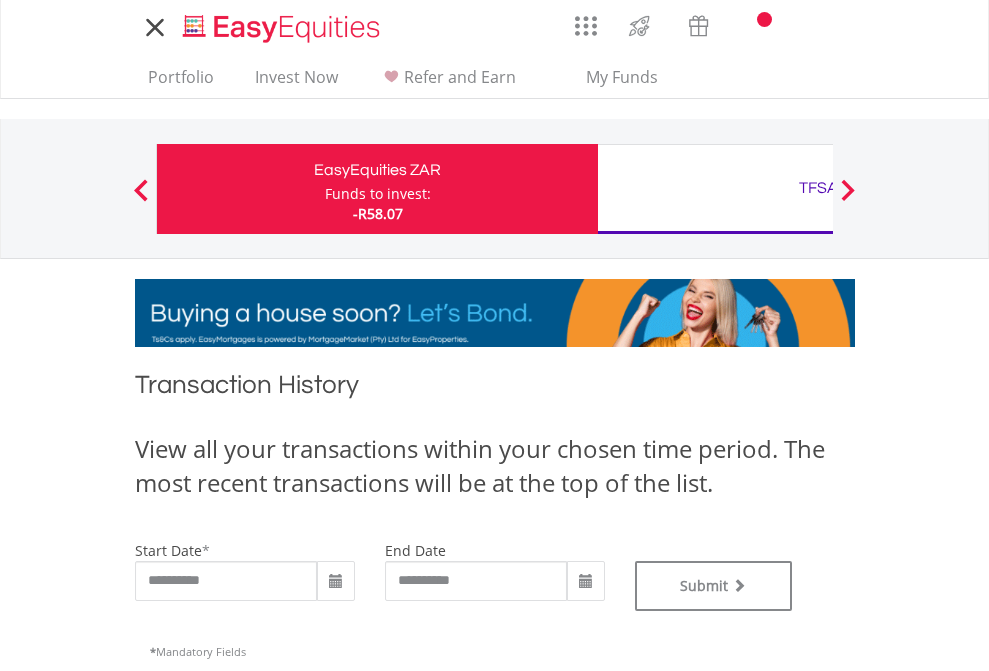 type on "**********" 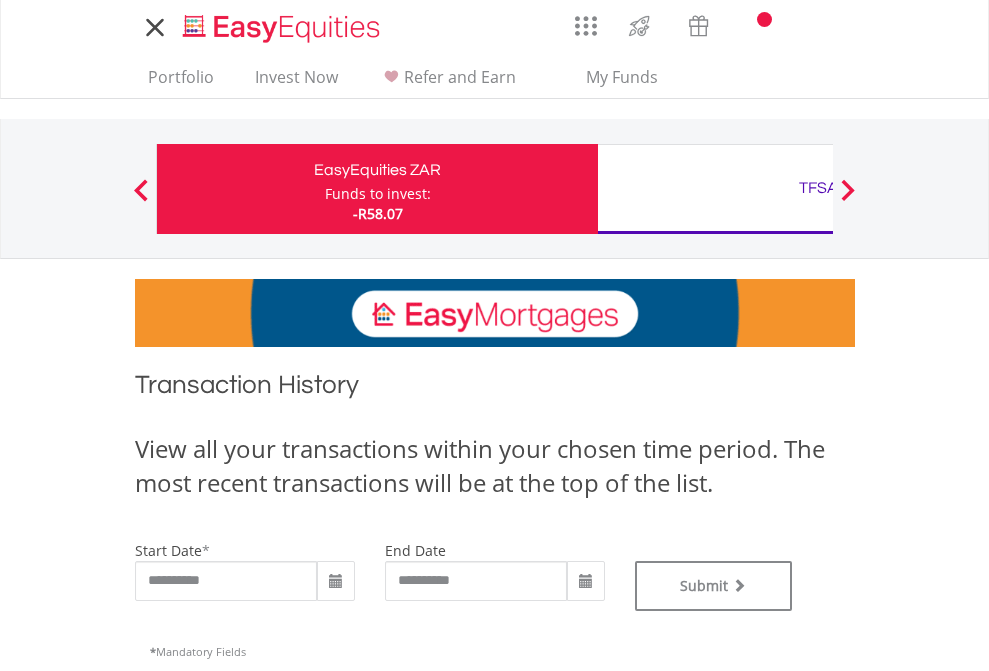 type on "**********" 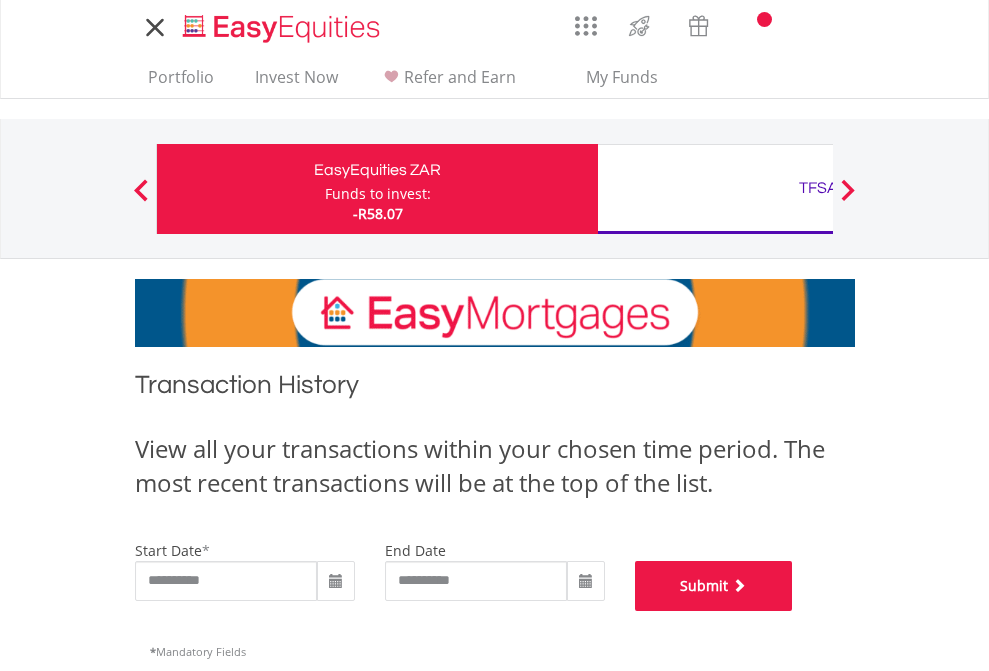 click on "Submit" at bounding box center (714, 586) 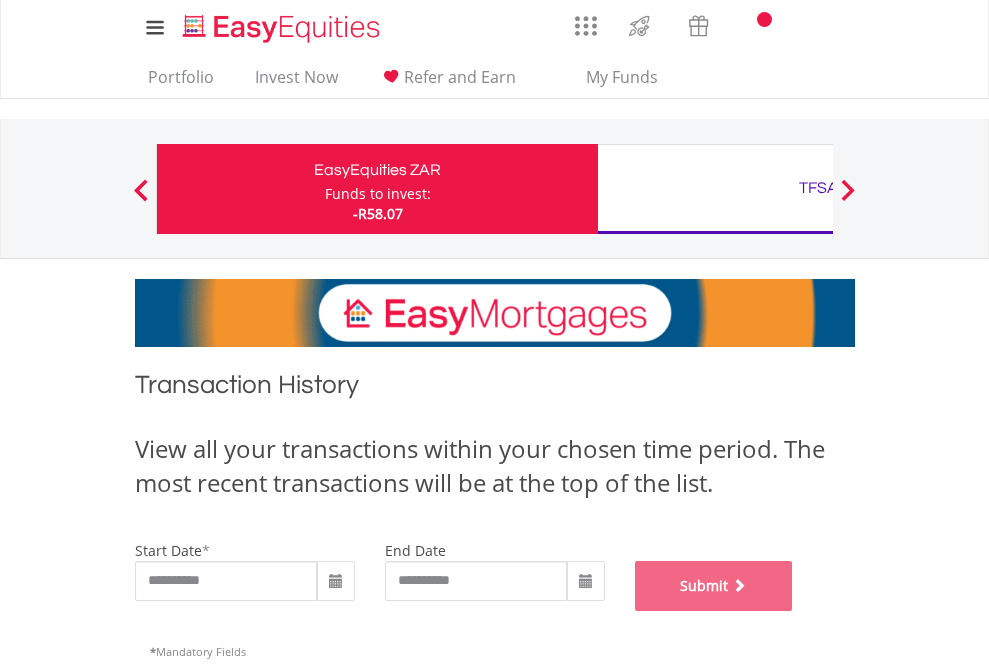 scroll, scrollTop: 811, scrollLeft: 0, axis: vertical 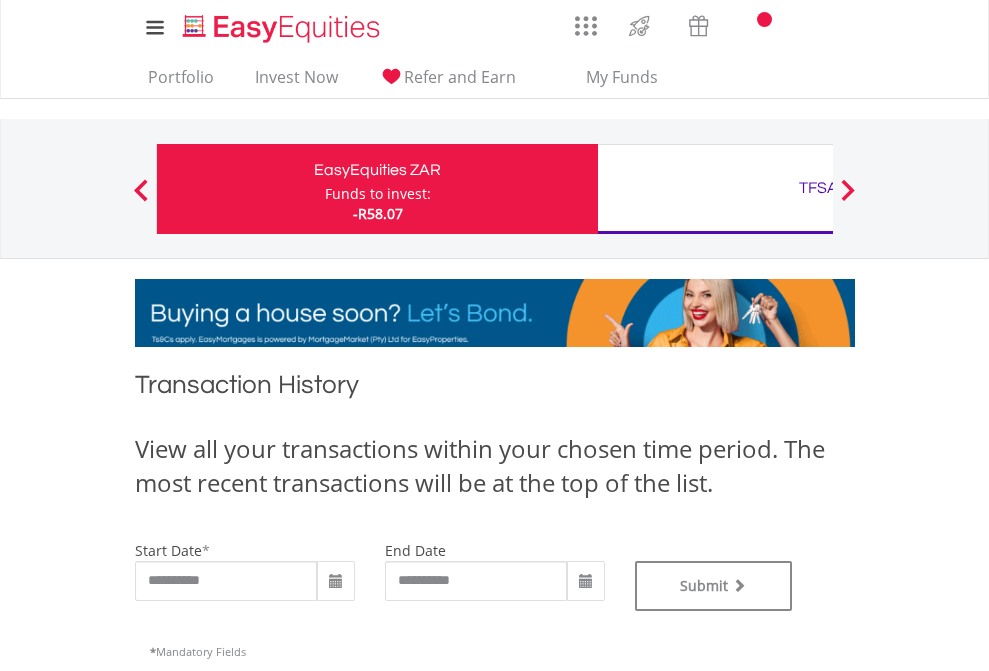 click on "TFSA" at bounding box center [818, 188] 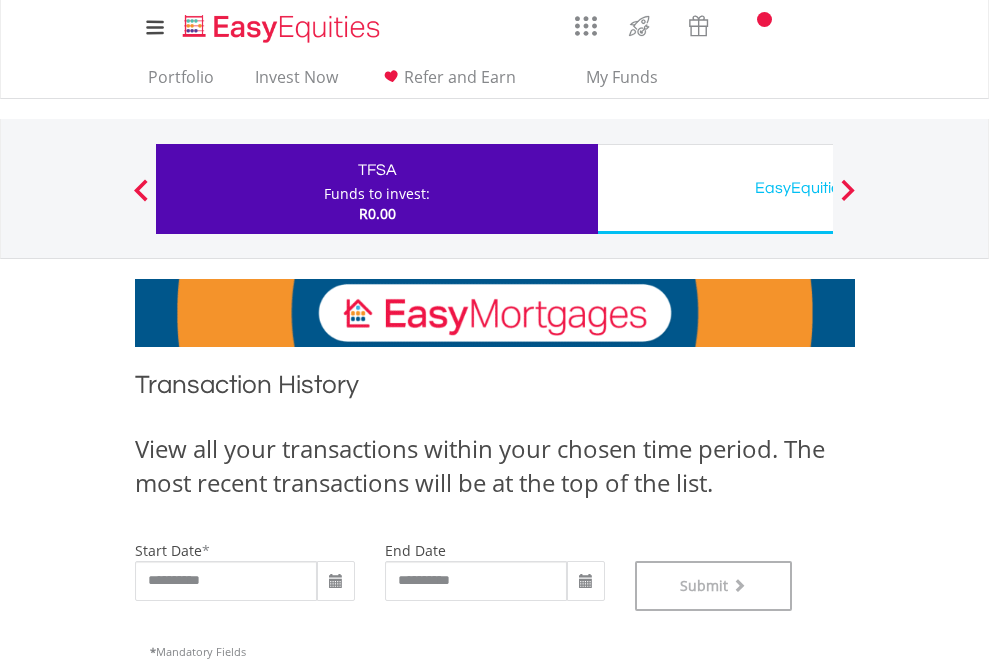 scroll, scrollTop: 811, scrollLeft: 0, axis: vertical 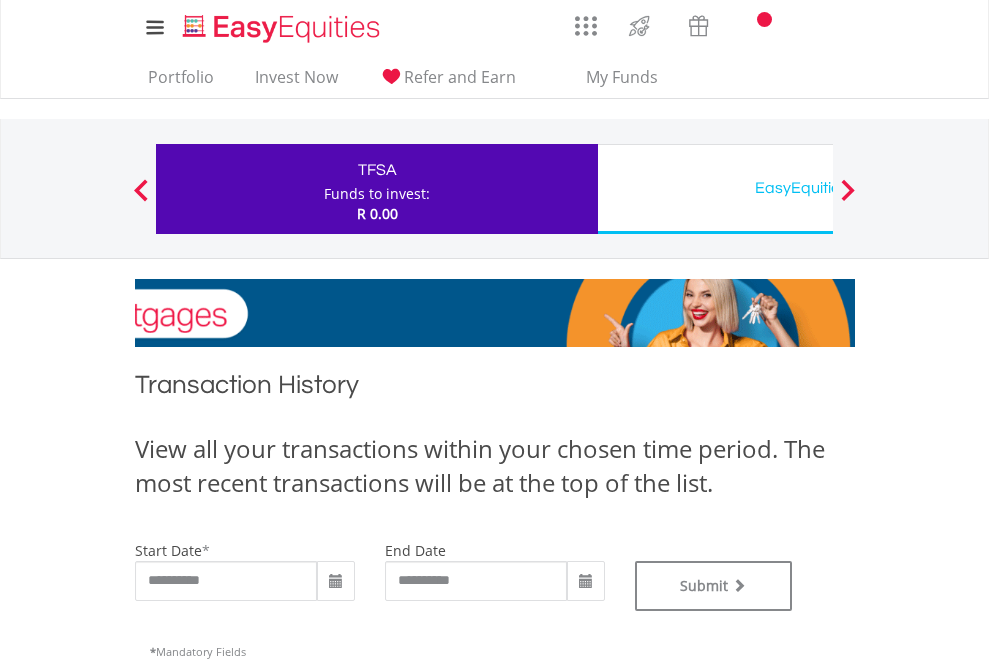 click on "EasyEquities USD" at bounding box center [818, 188] 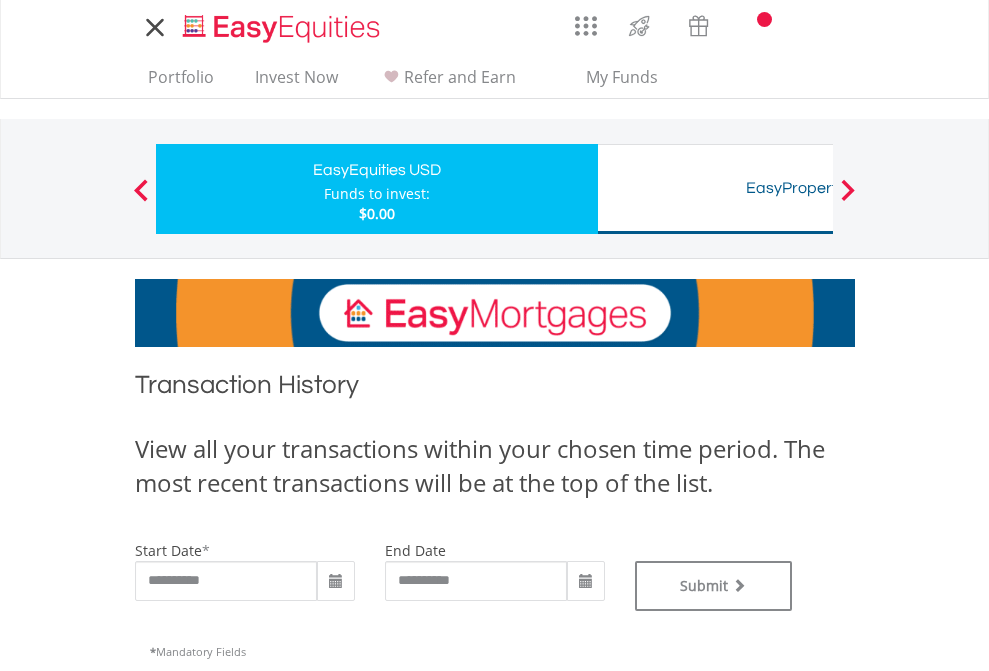 scroll, scrollTop: 0, scrollLeft: 0, axis: both 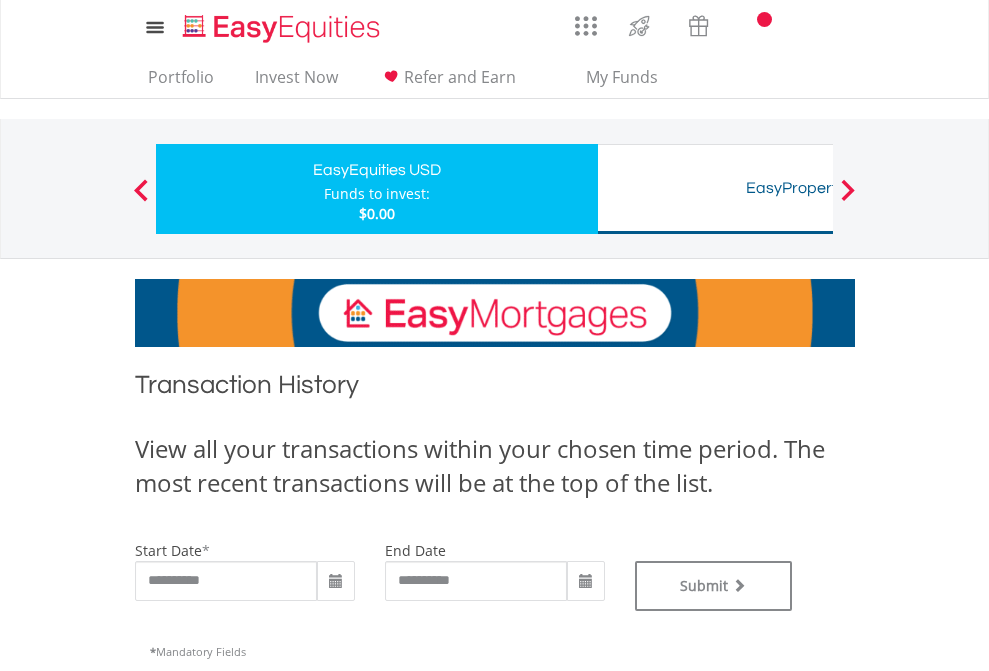 type on "**********" 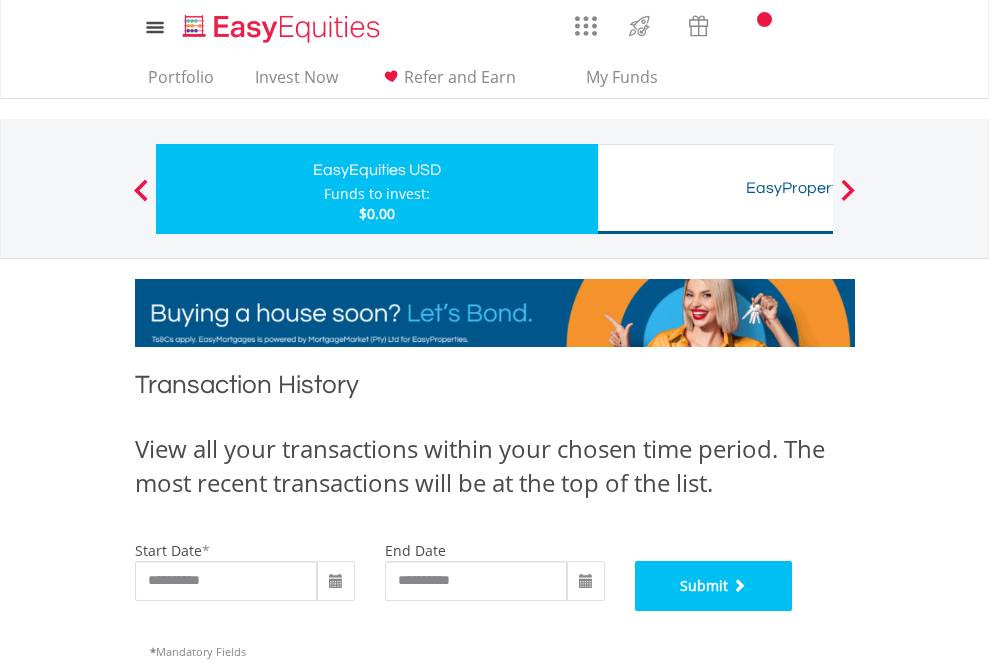click on "Submit" at bounding box center [714, 586] 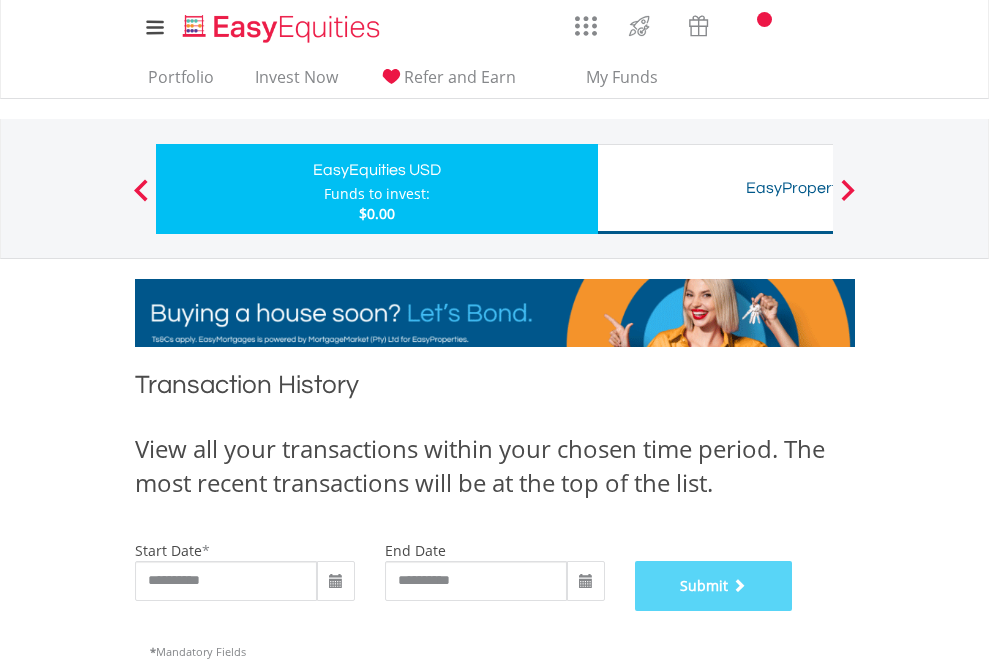 scroll, scrollTop: 811, scrollLeft: 0, axis: vertical 